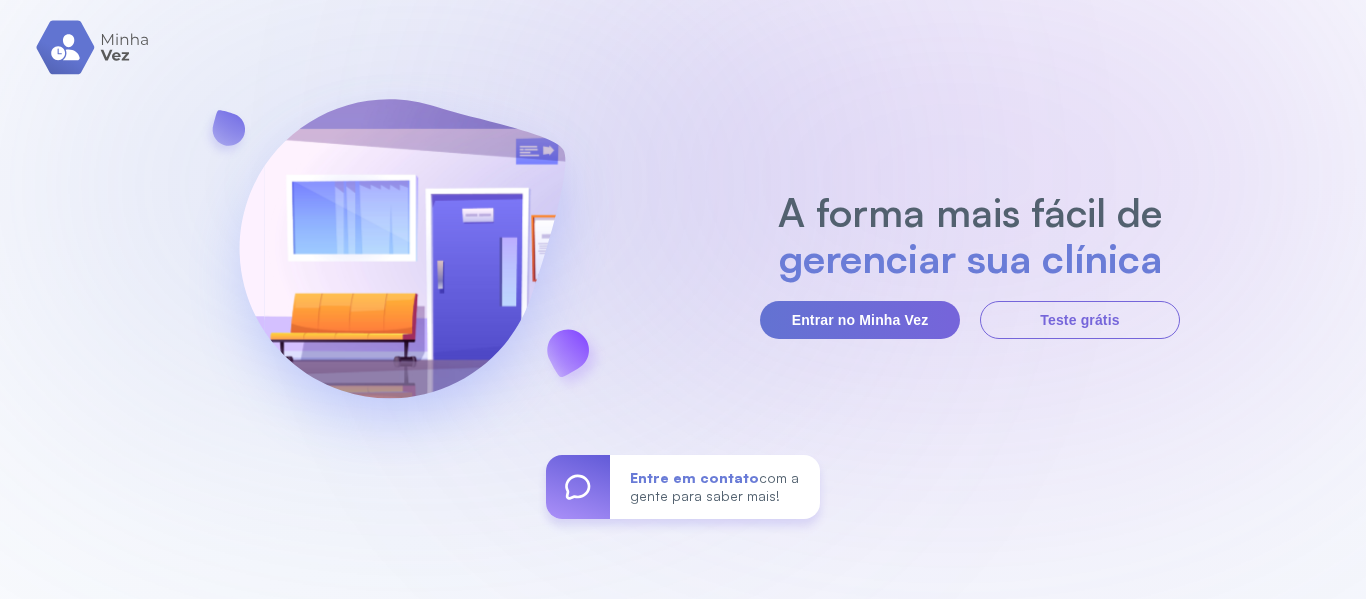 scroll, scrollTop: 0, scrollLeft: 0, axis: both 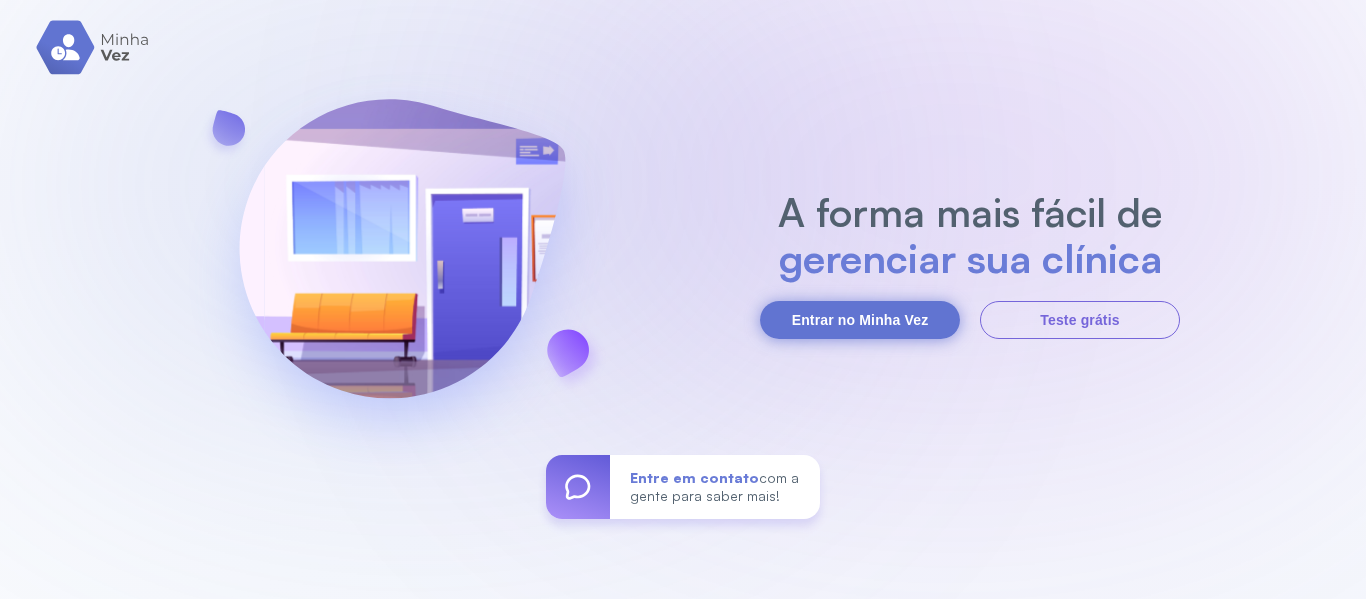 click on "Entrar no Minha Vez" at bounding box center [860, 320] 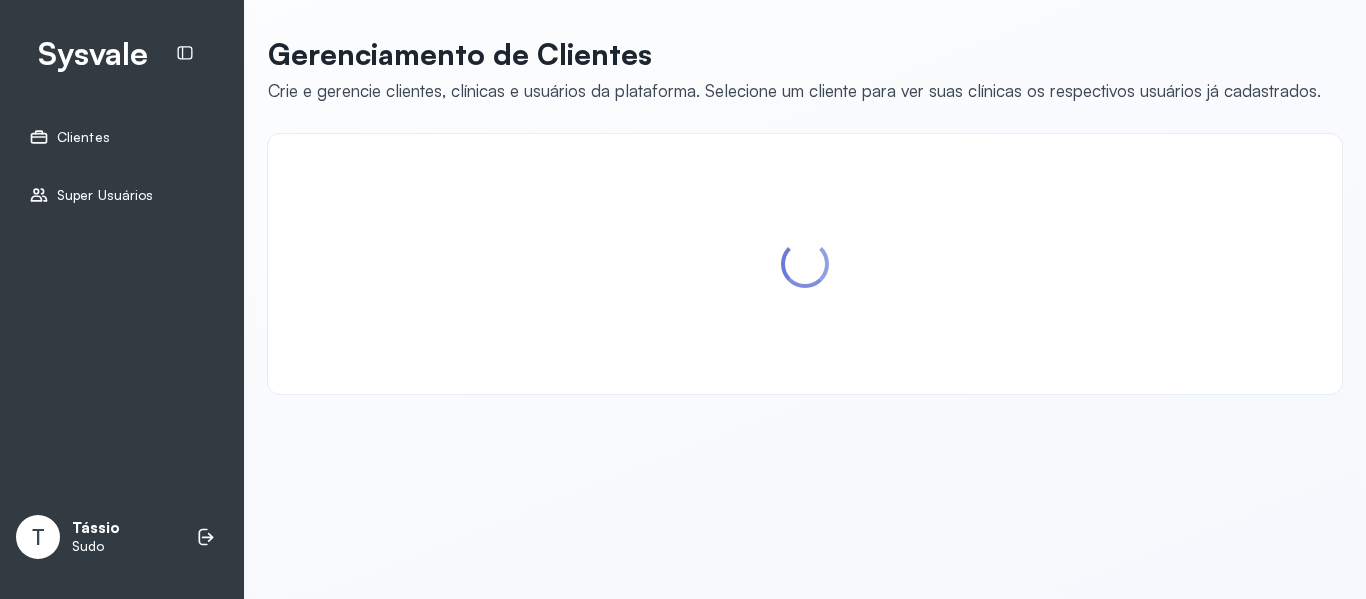 scroll, scrollTop: 0, scrollLeft: 0, axis: both 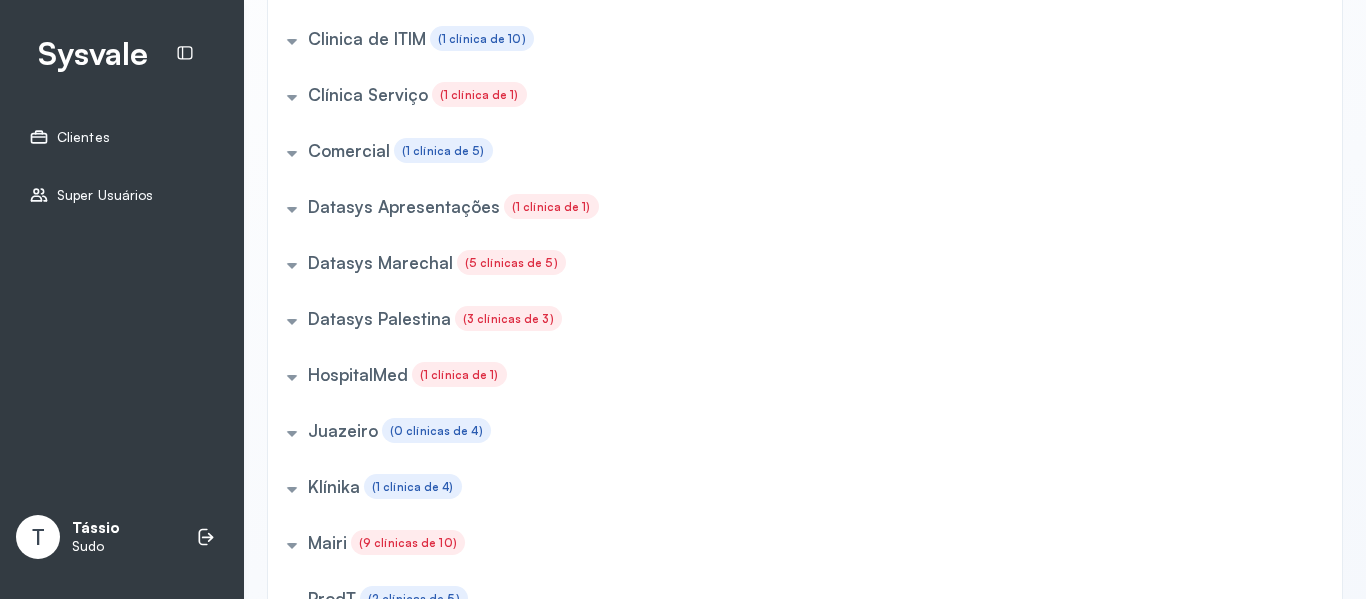click on "Datasys Marechal" at bounding box center (373, -578) 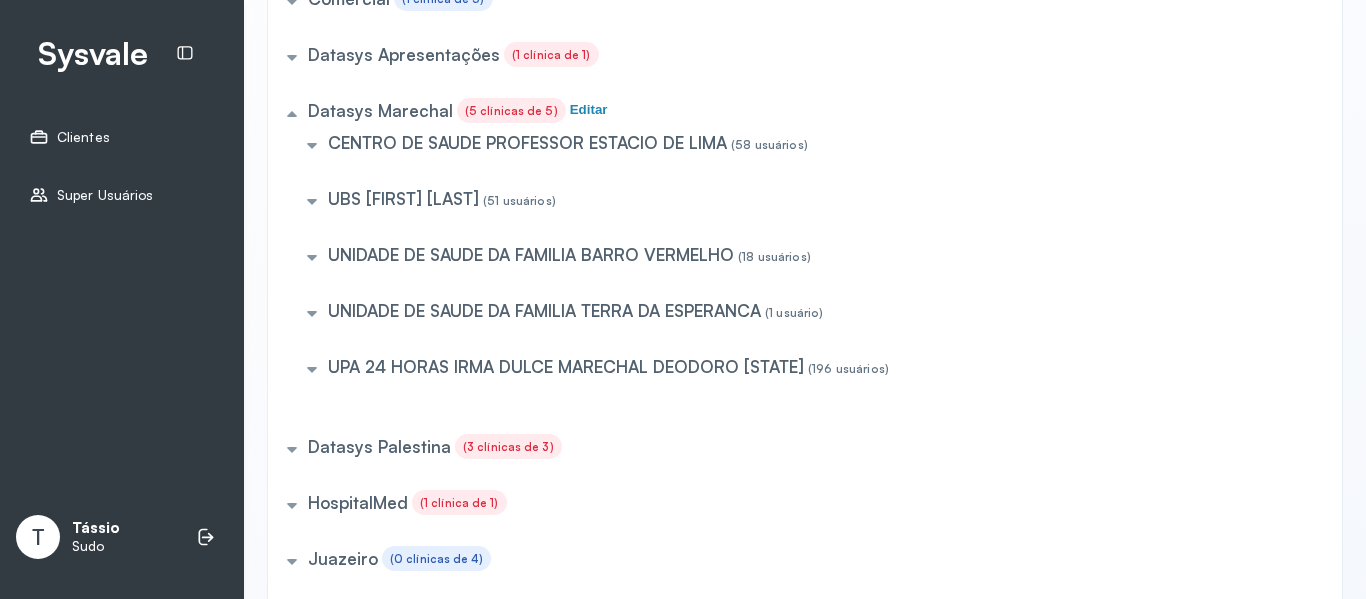 scroll, scrollTop: 949, scrollLeft: 0, axis: vertical 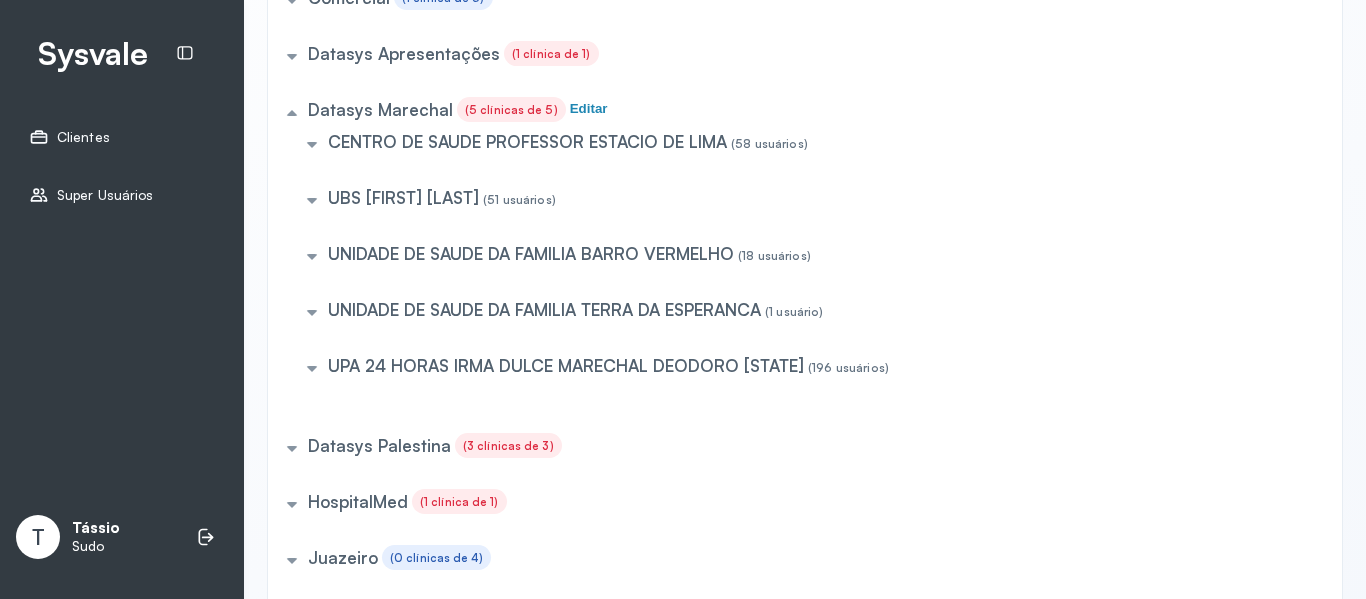 click on "UPA 24 HORAS IRMA DULCE MARECHAL DEODORO [STATE]" at bounding box center (527, 141) 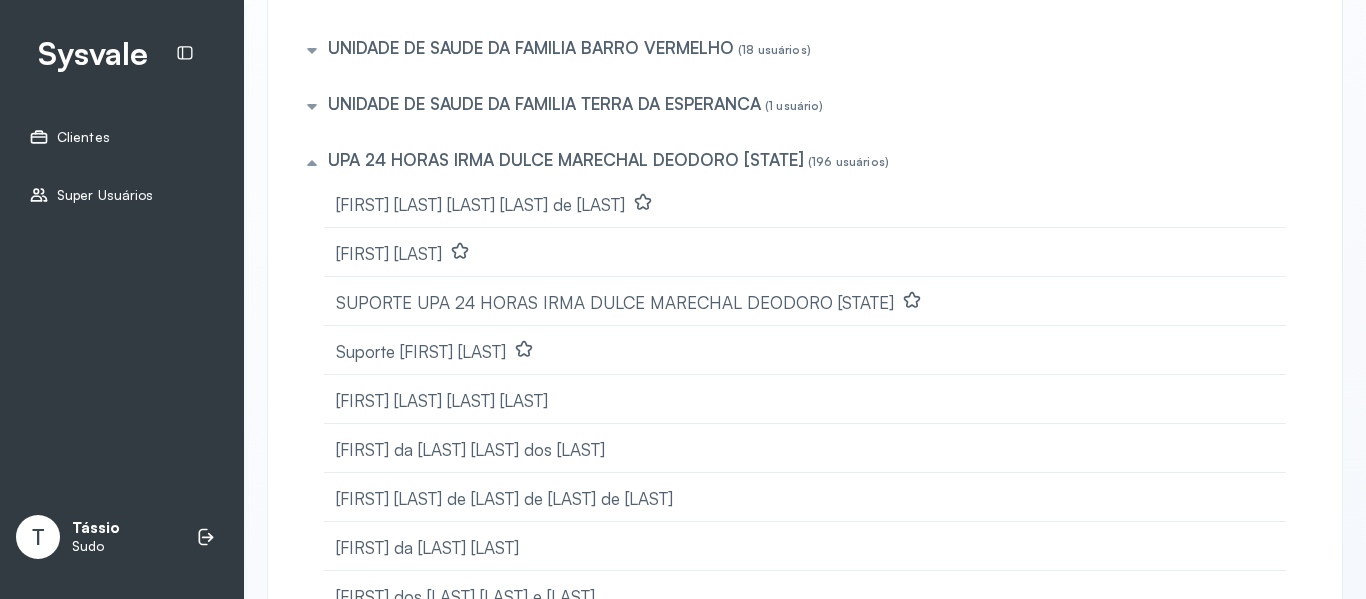 scroll, scrollTop: 1156, scrollLeft: 0, axis: vertical 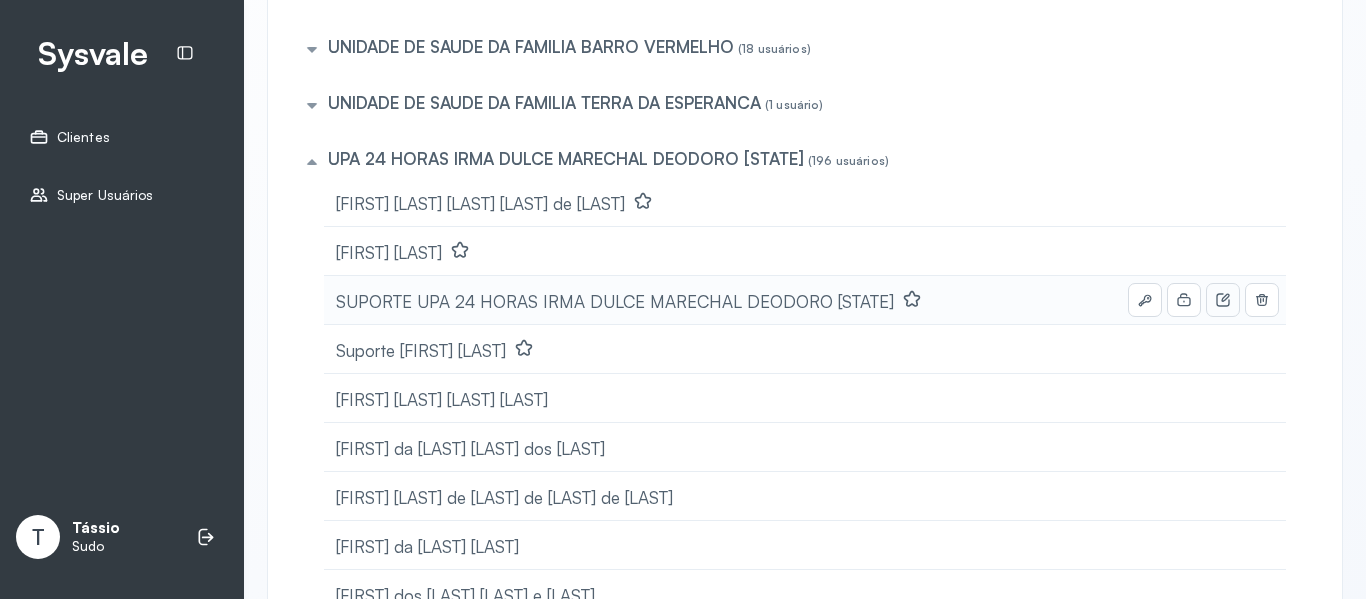 click 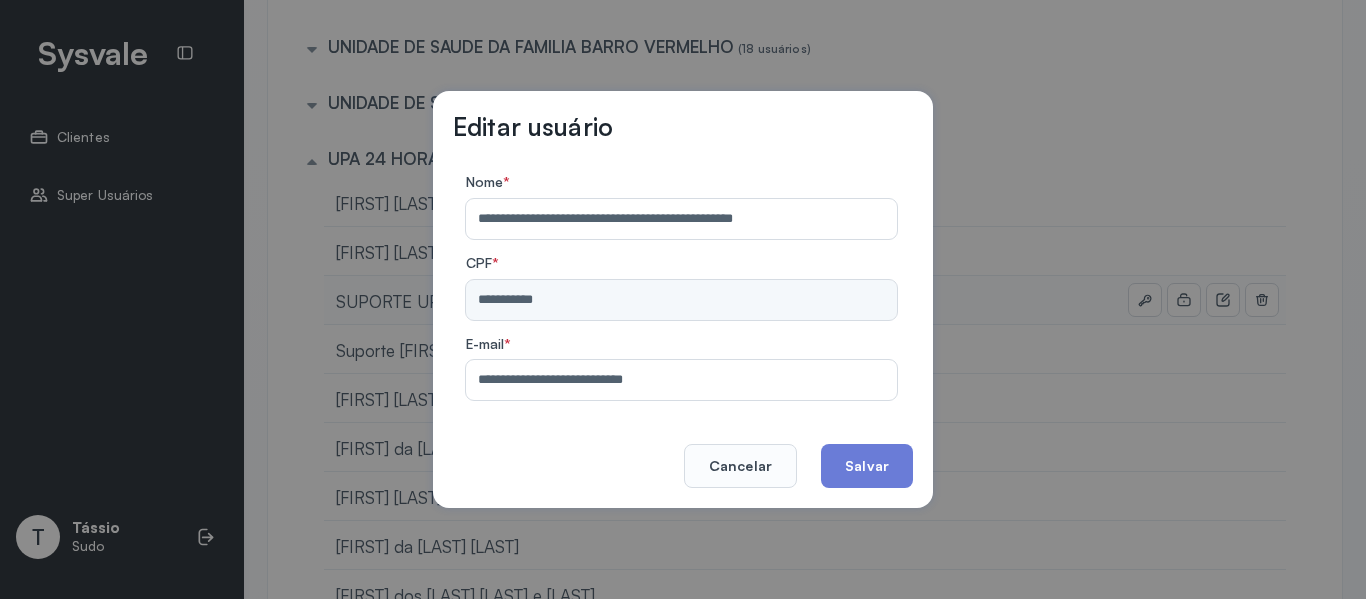 click on "**********" at bounding box center [677, 380] 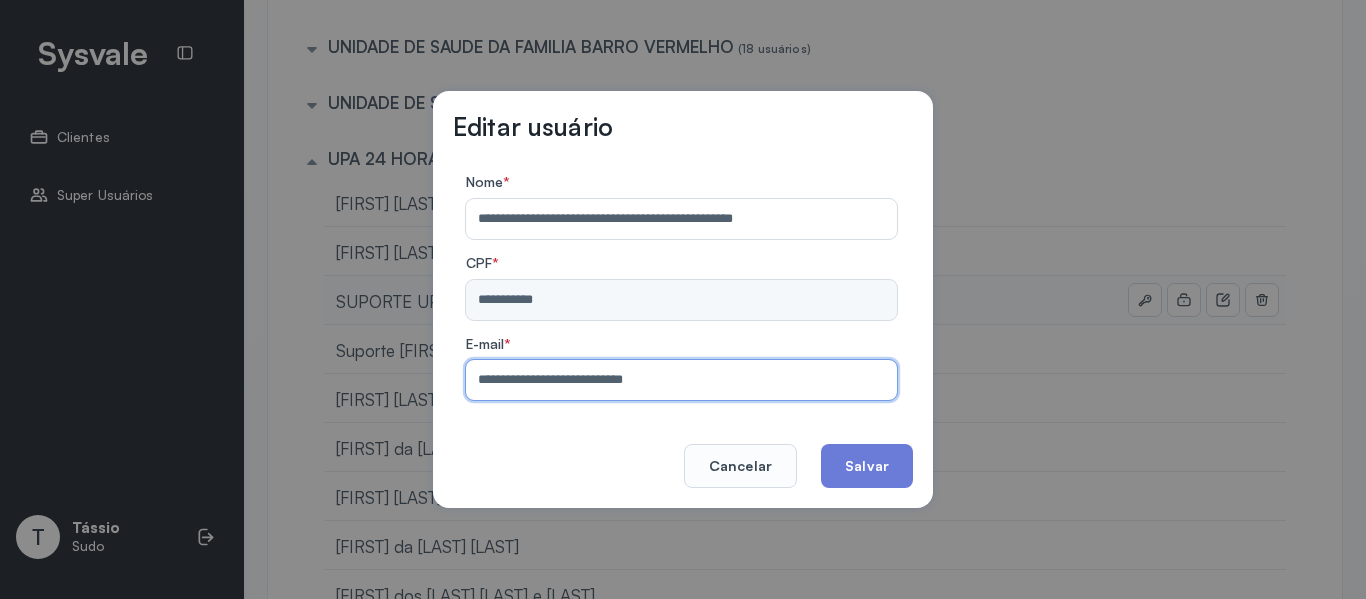 click on "**********" at bounding box center (677, 380) 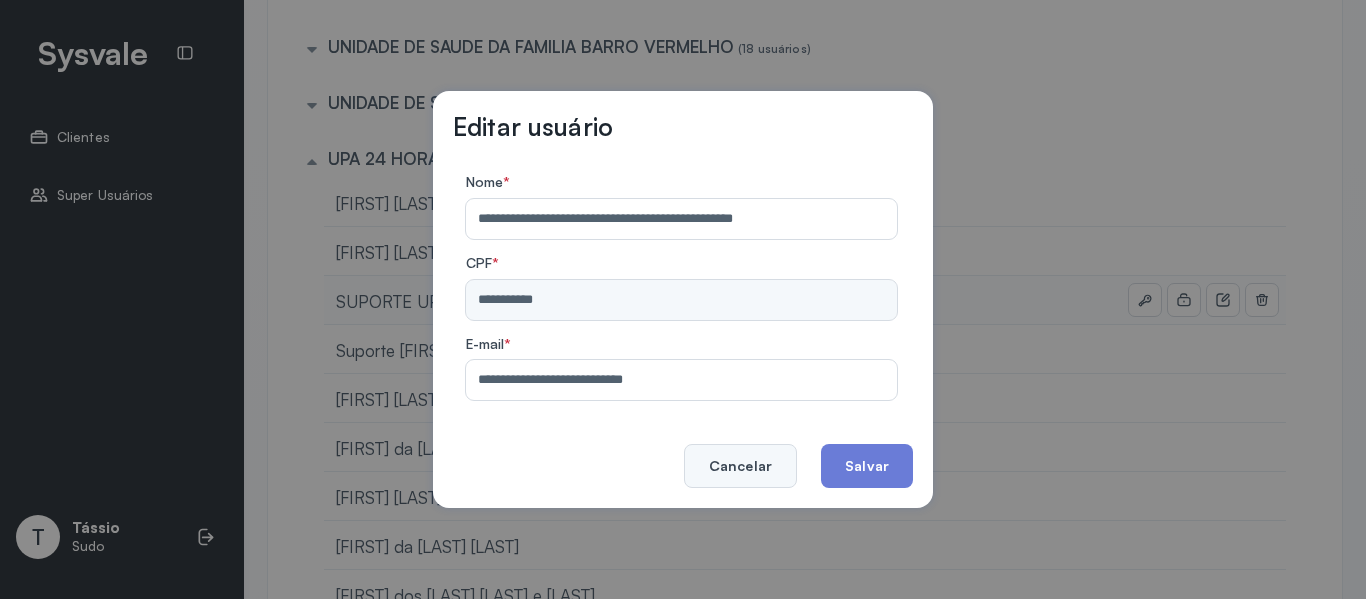 click on "Cancelar" 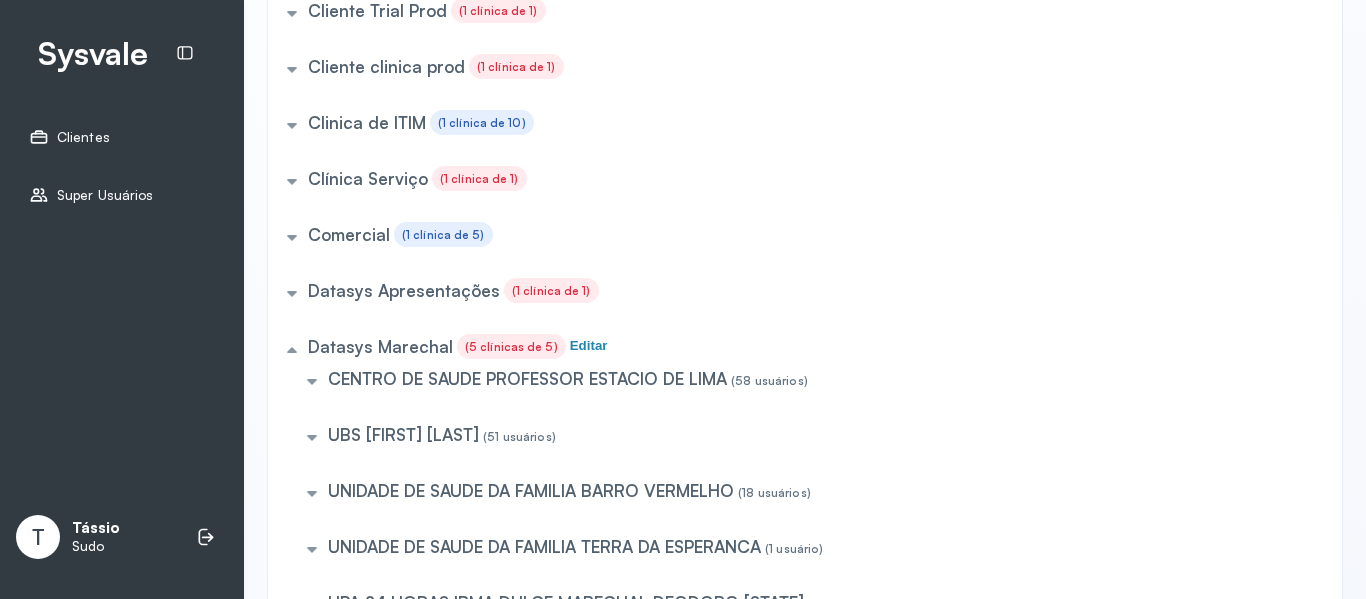 scroll, scrollTop: 684, scrollLeft: 0, axis: vertical 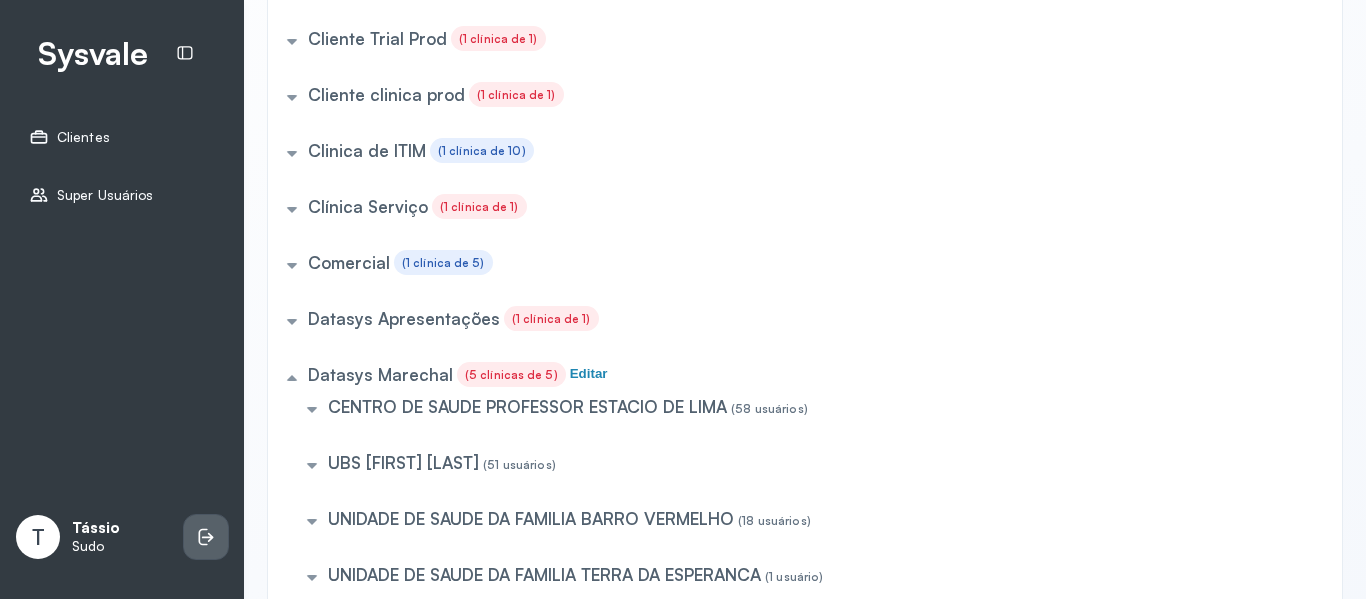 click at bounding box center (206, 537) 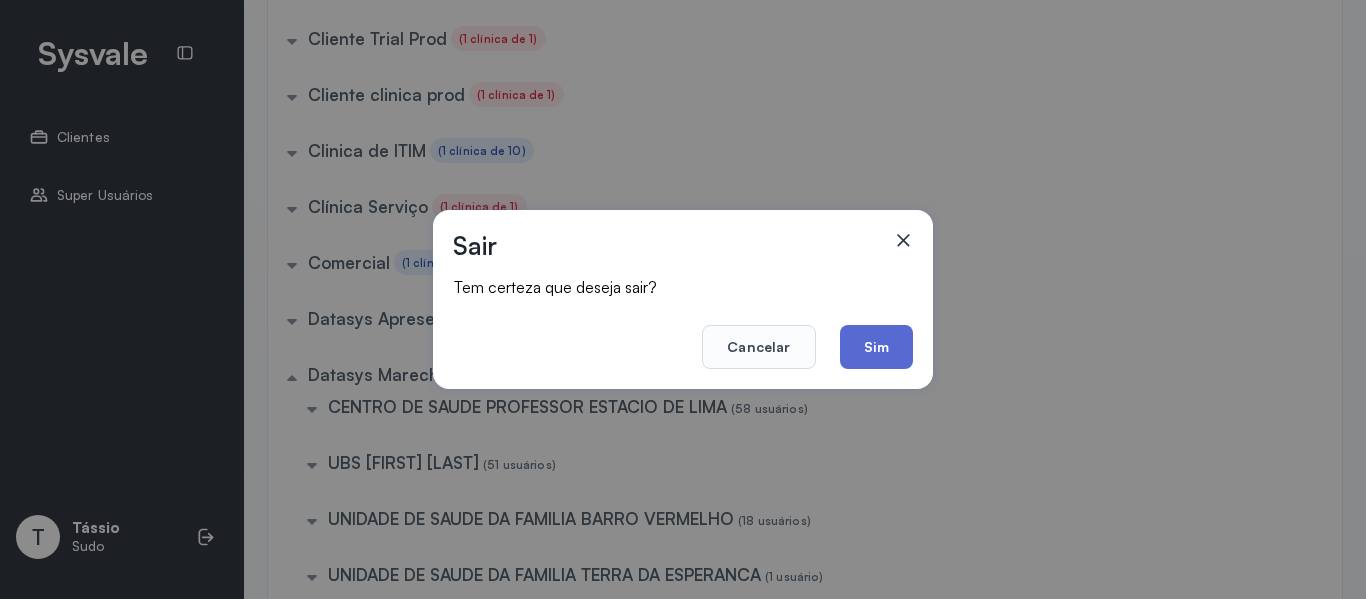 click on "Sim" 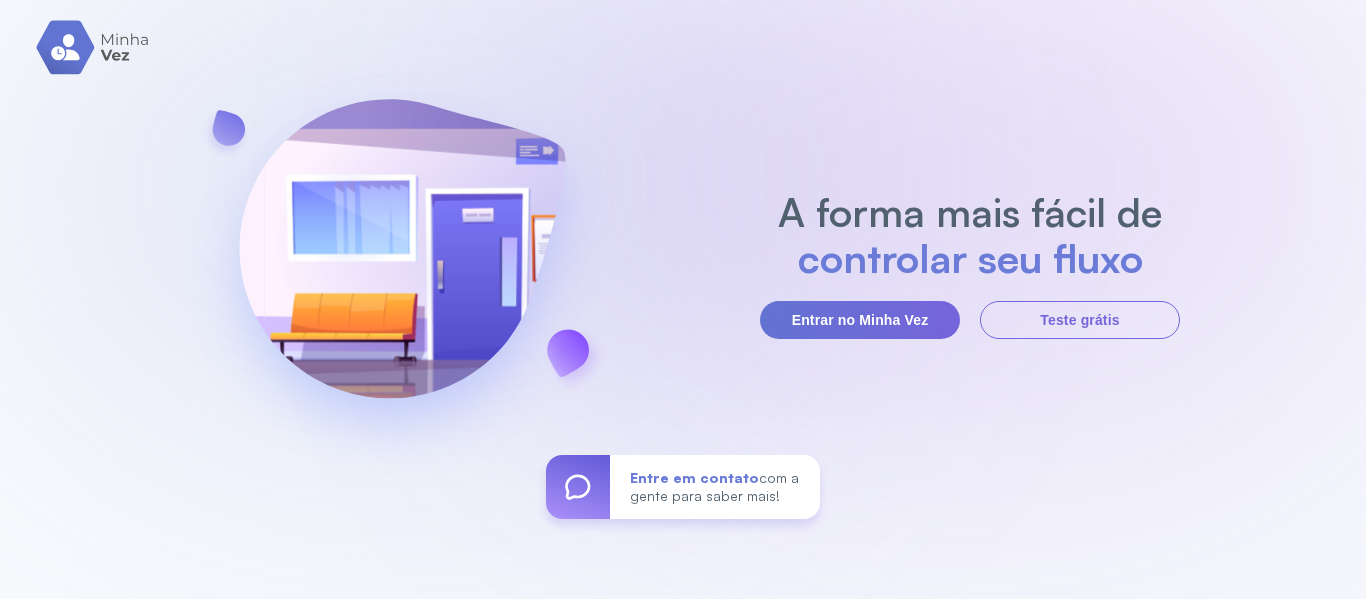scroll, scrollTop: 0, scrollLeft: 0, axis: both 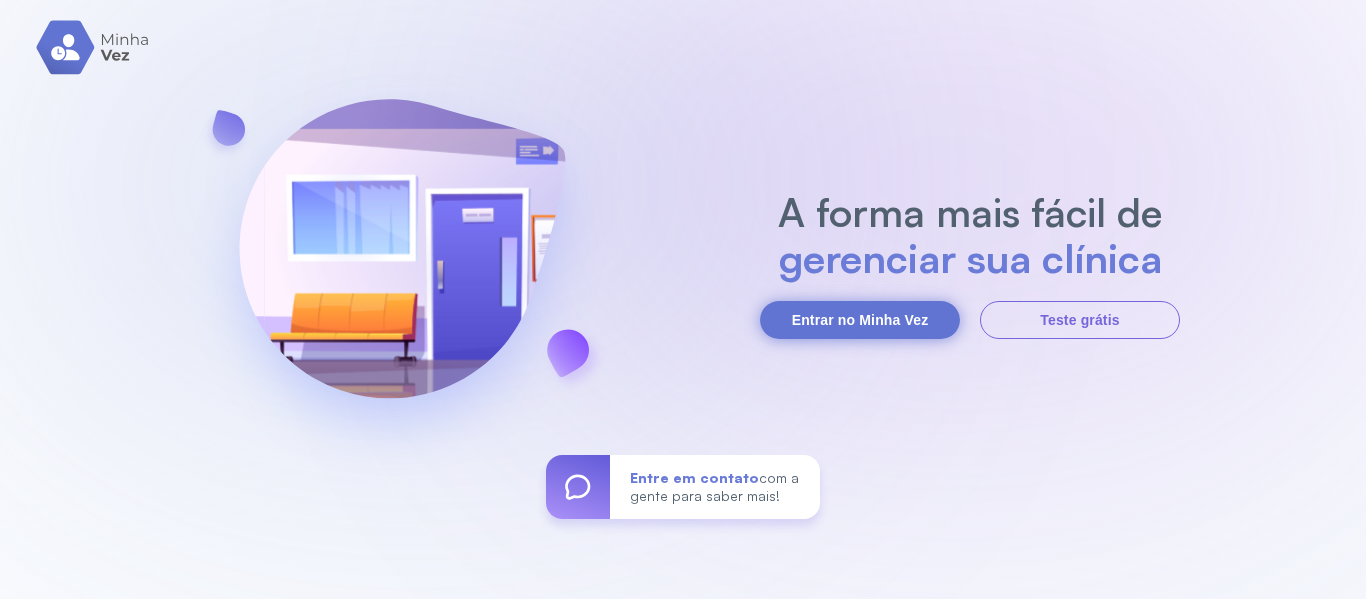click on "Entrar no Minha Vez" at bounding box center (860, 320) 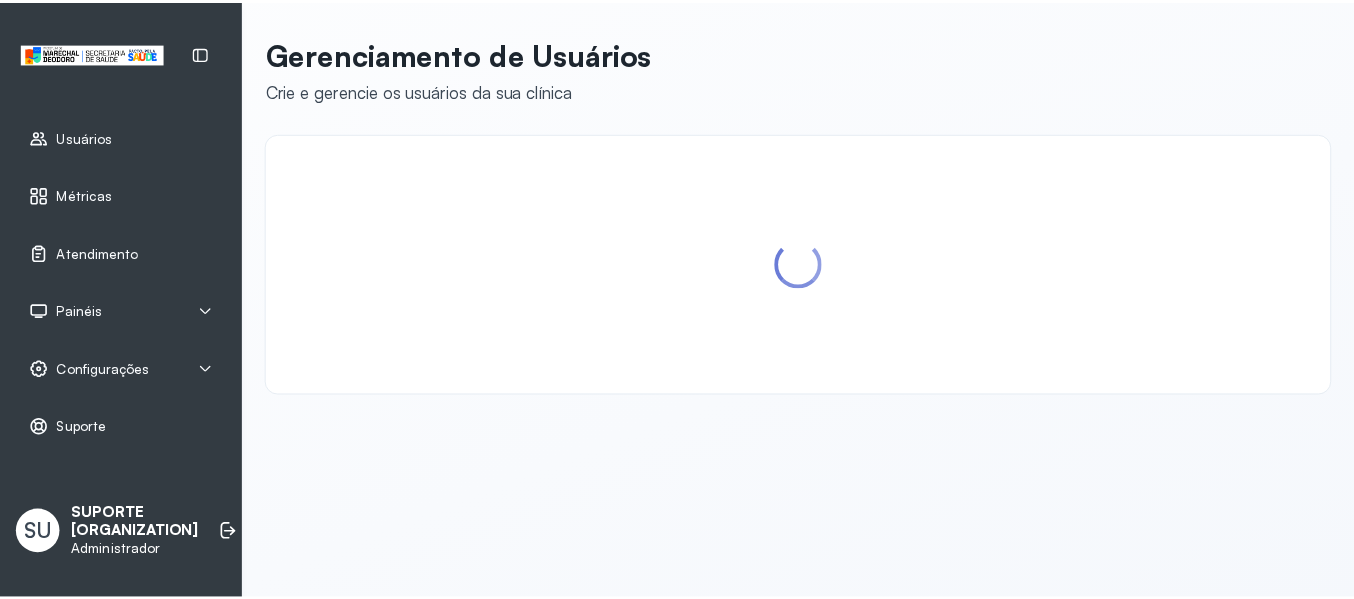 scroll, scrollTop: 0, scrollLeft: 0, axis: both 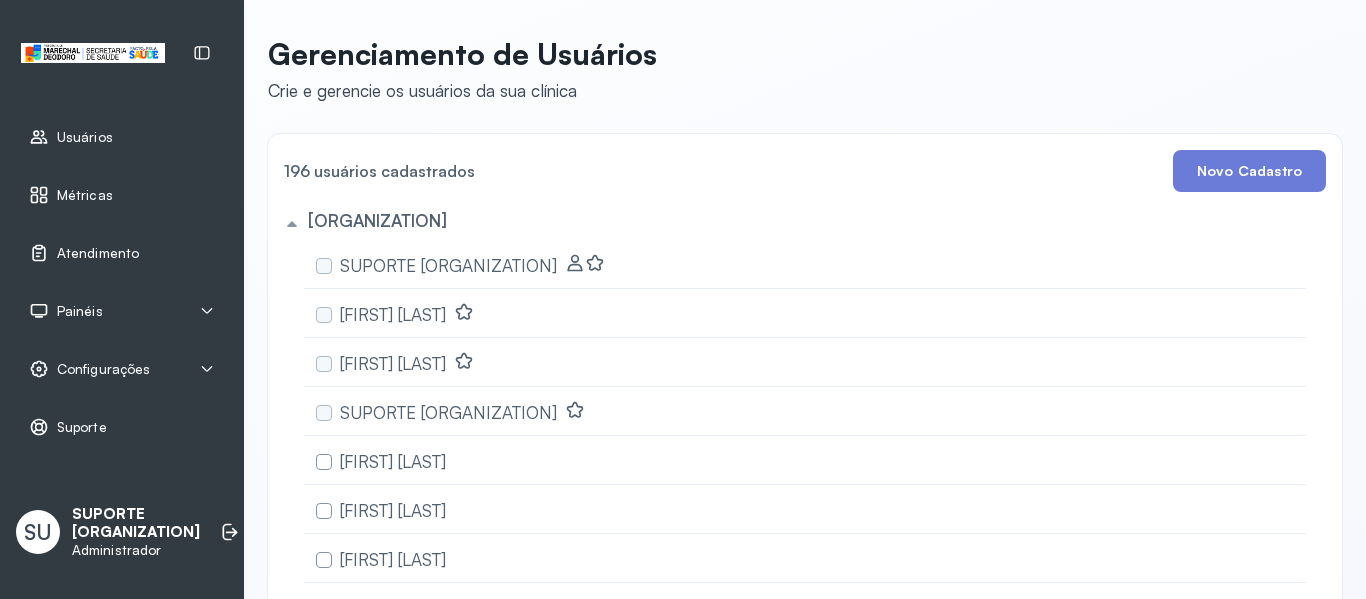 click on "Painéis" at bounding box center [122, 311] 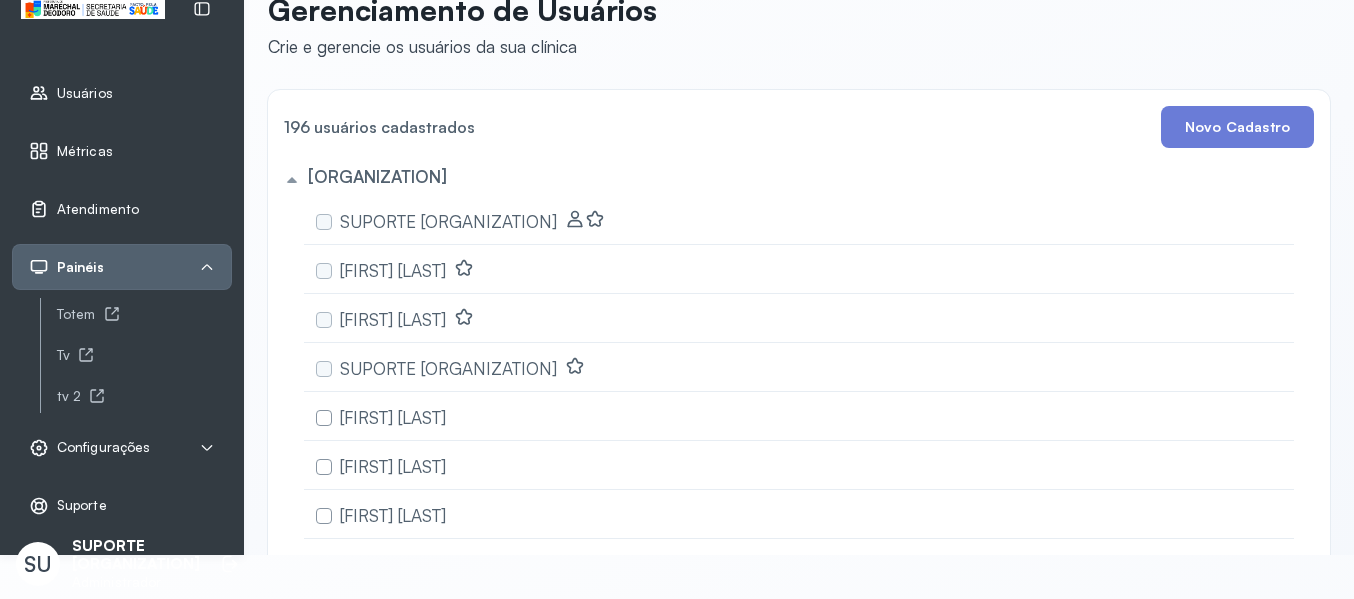 scroll, scrollTop: 78, scrollLeft: 0, axis: vertical 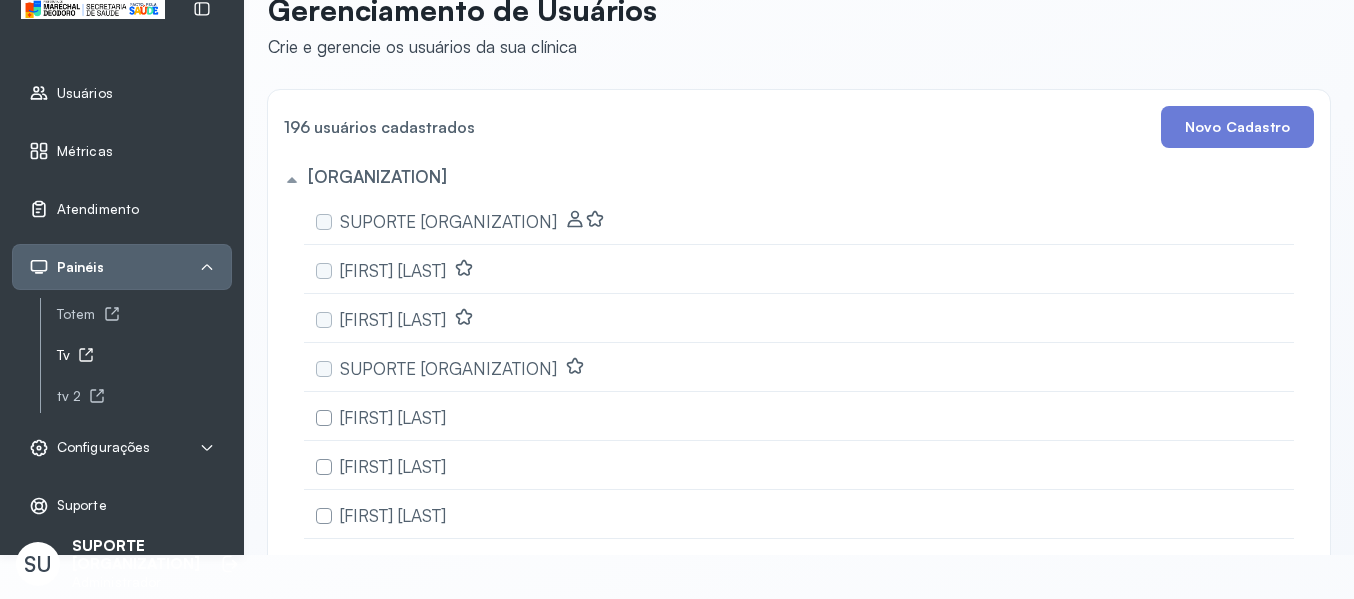 click on "Tv" at bounding box center (144, 355) 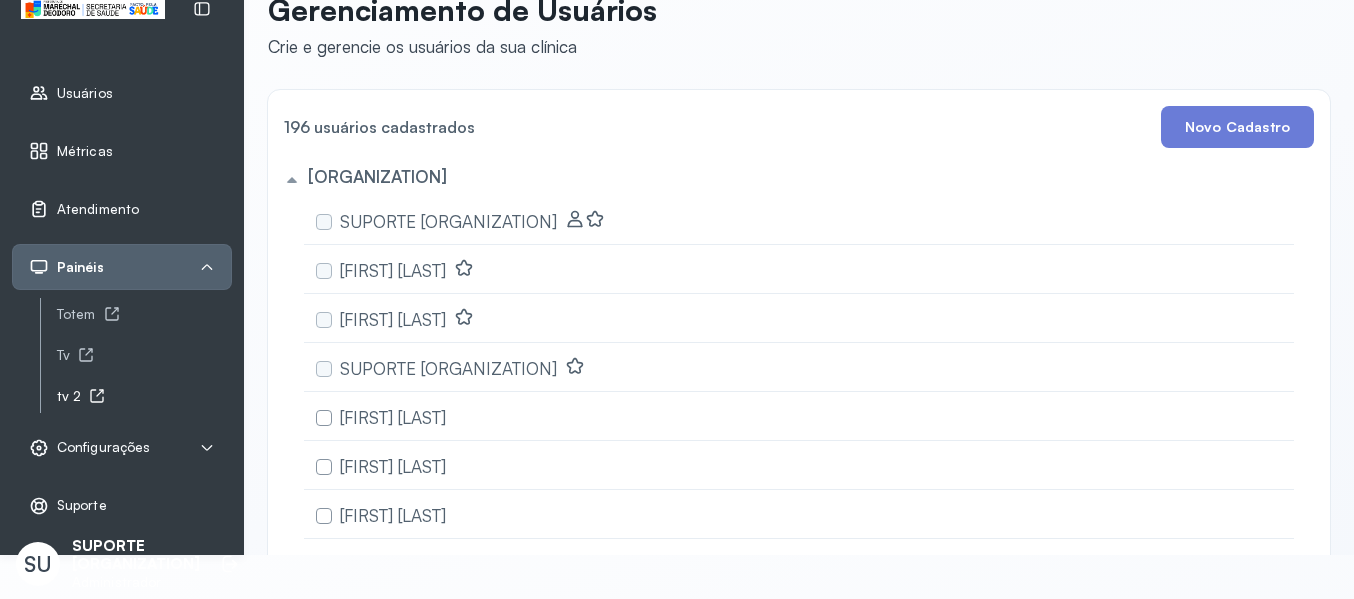 click on "tv 2" at bounding box center (144, 396) 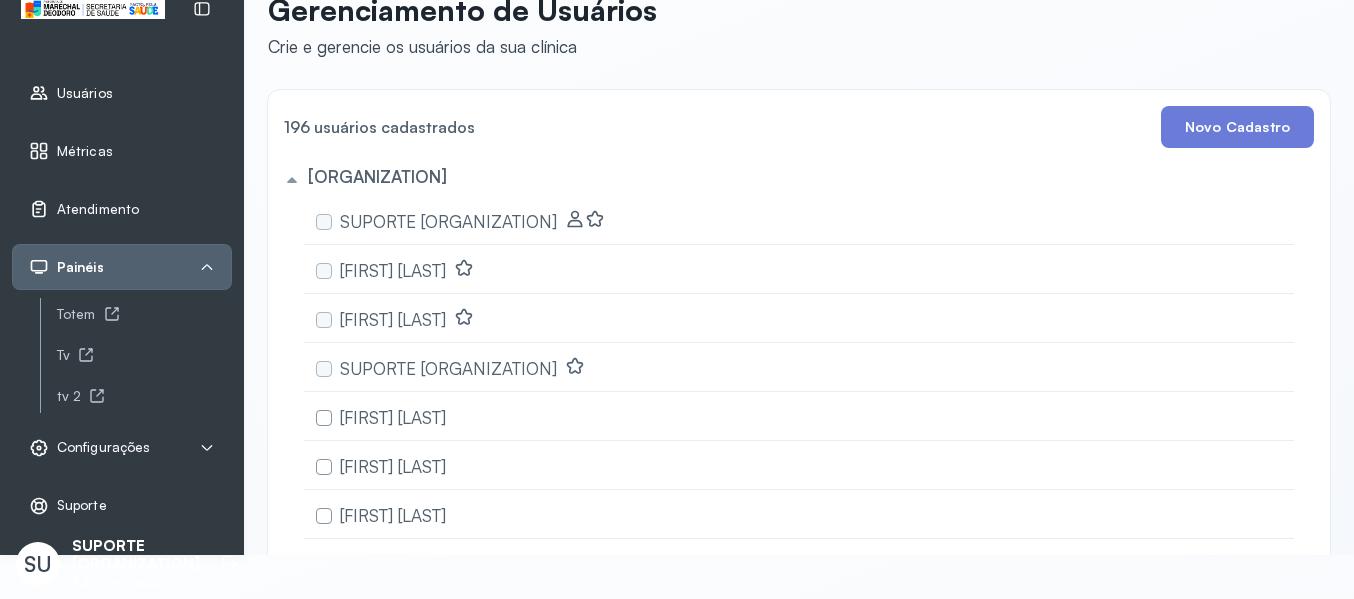click on "Usuários" at bounding box center (122, 93) 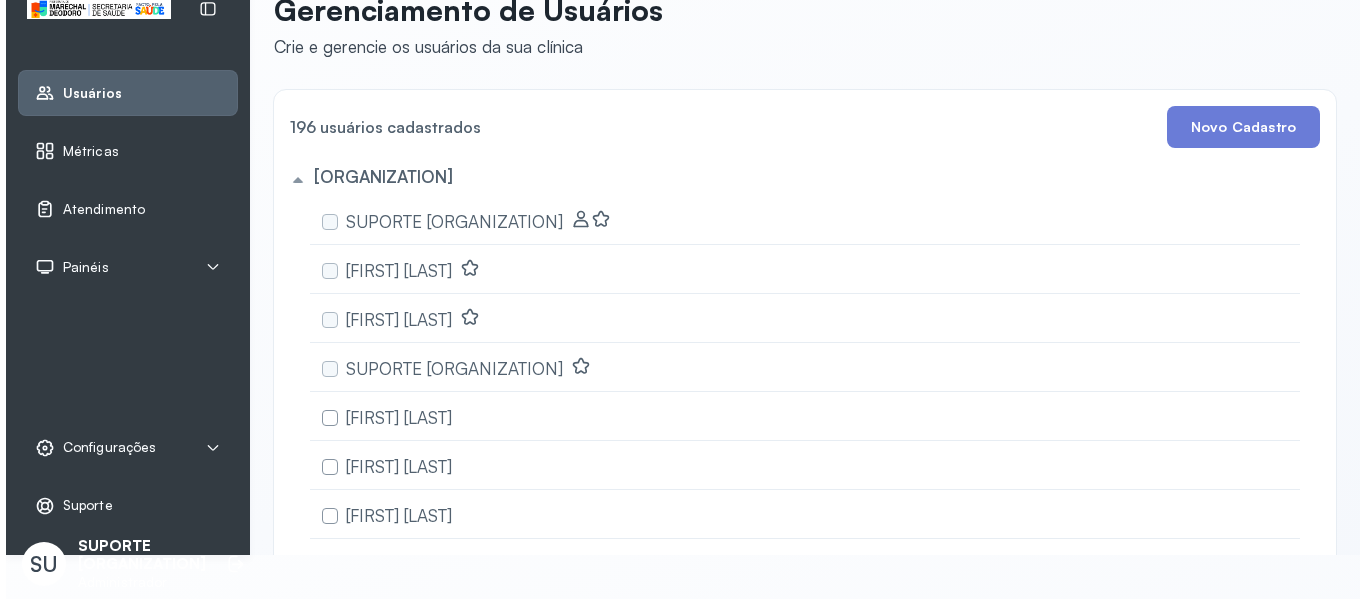 scroll, scrollTop: 0, scrollLeft: 0, axis: both 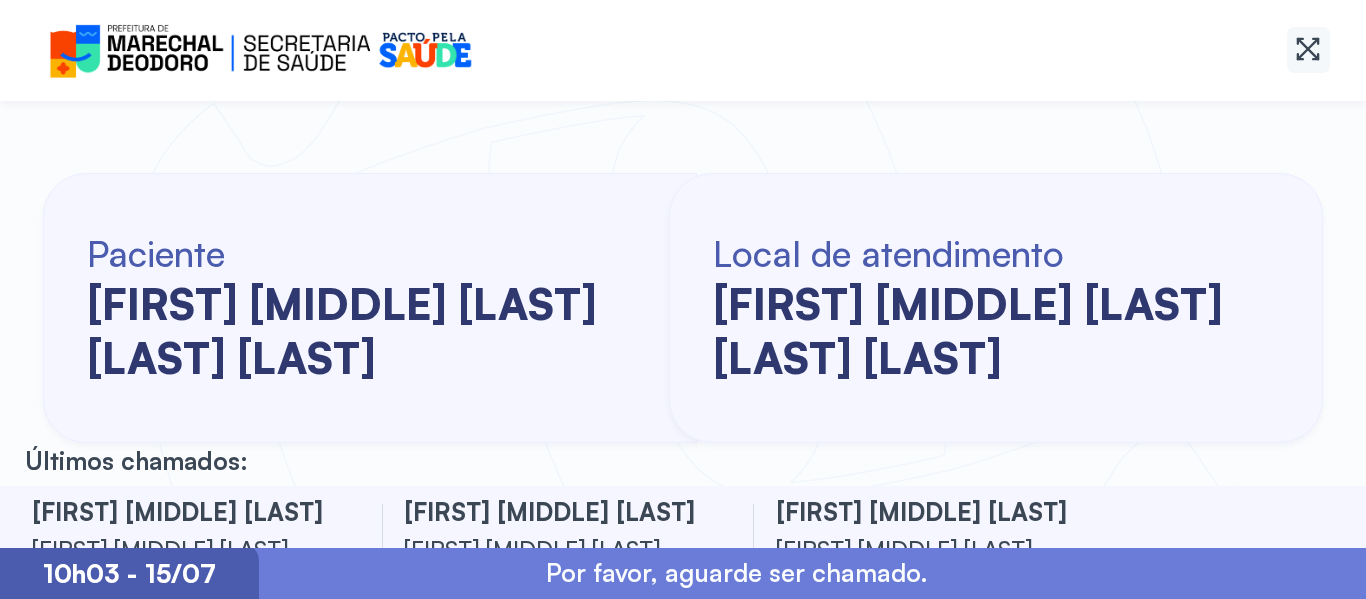 click 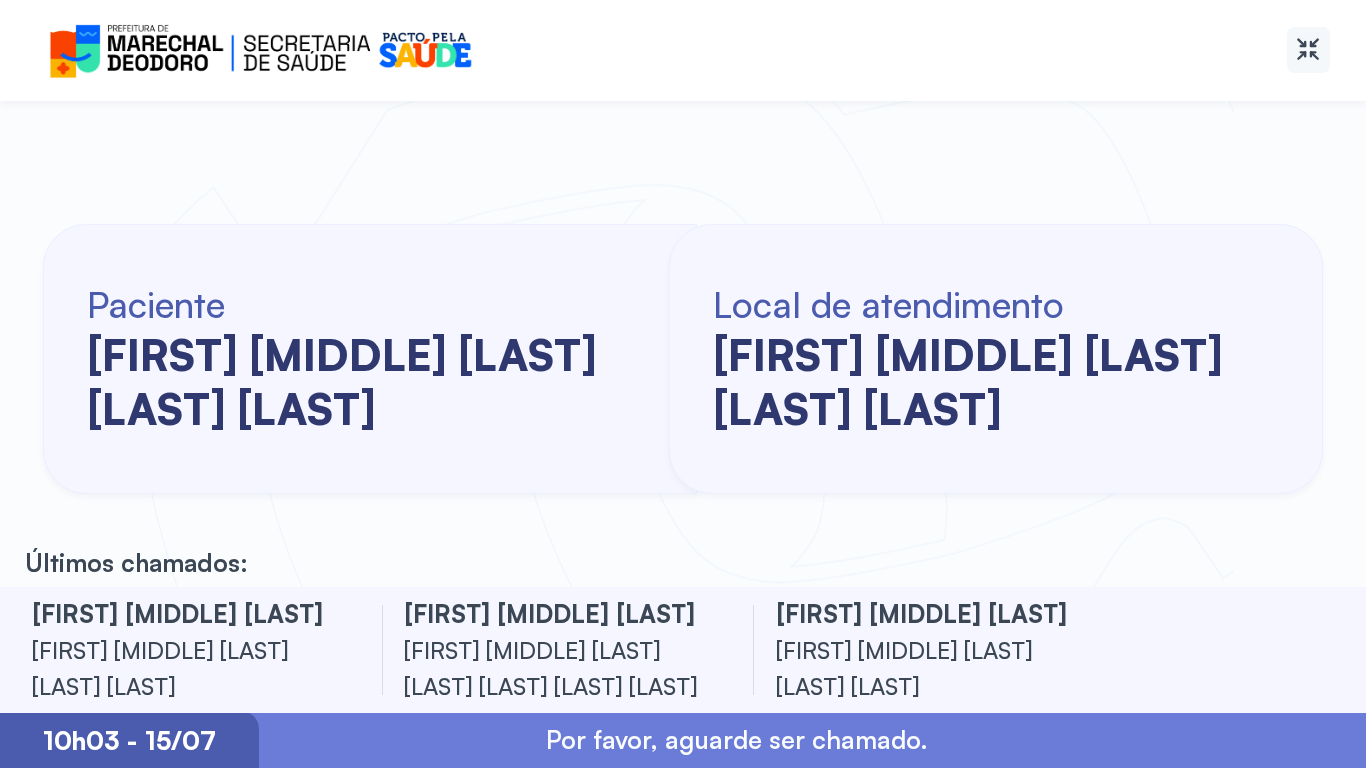 click at bounding box center [1308, 50] 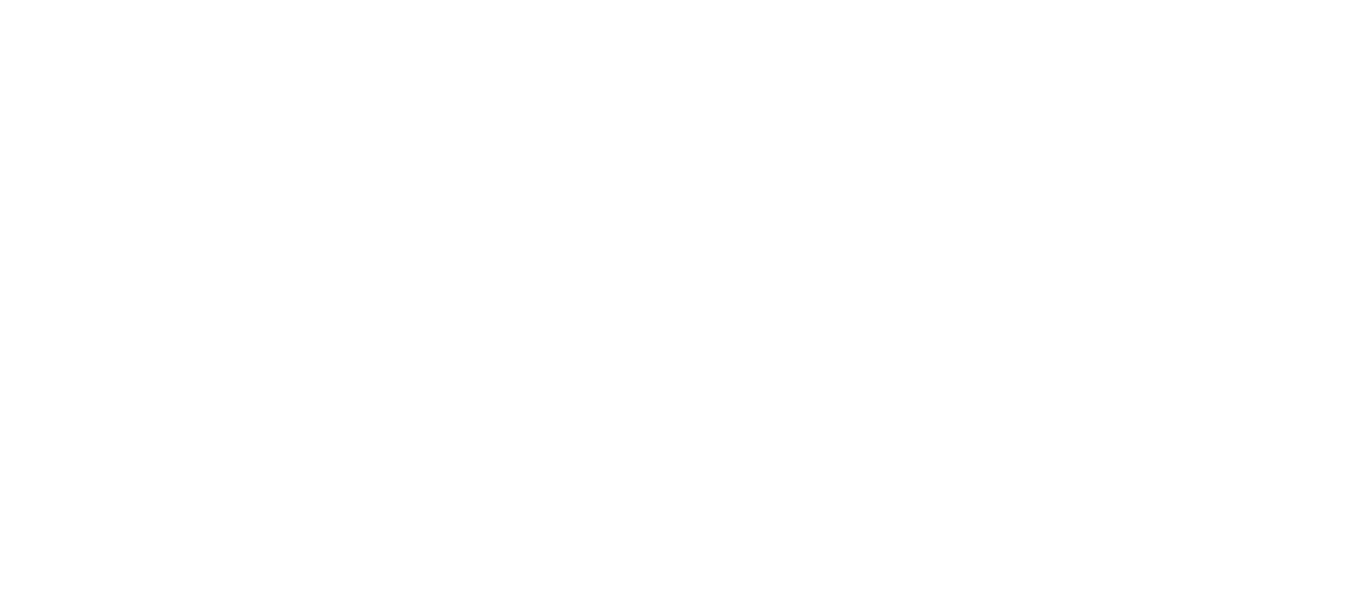 scroll, scrollTop: 0, scrollLeft: 0, axis: both 